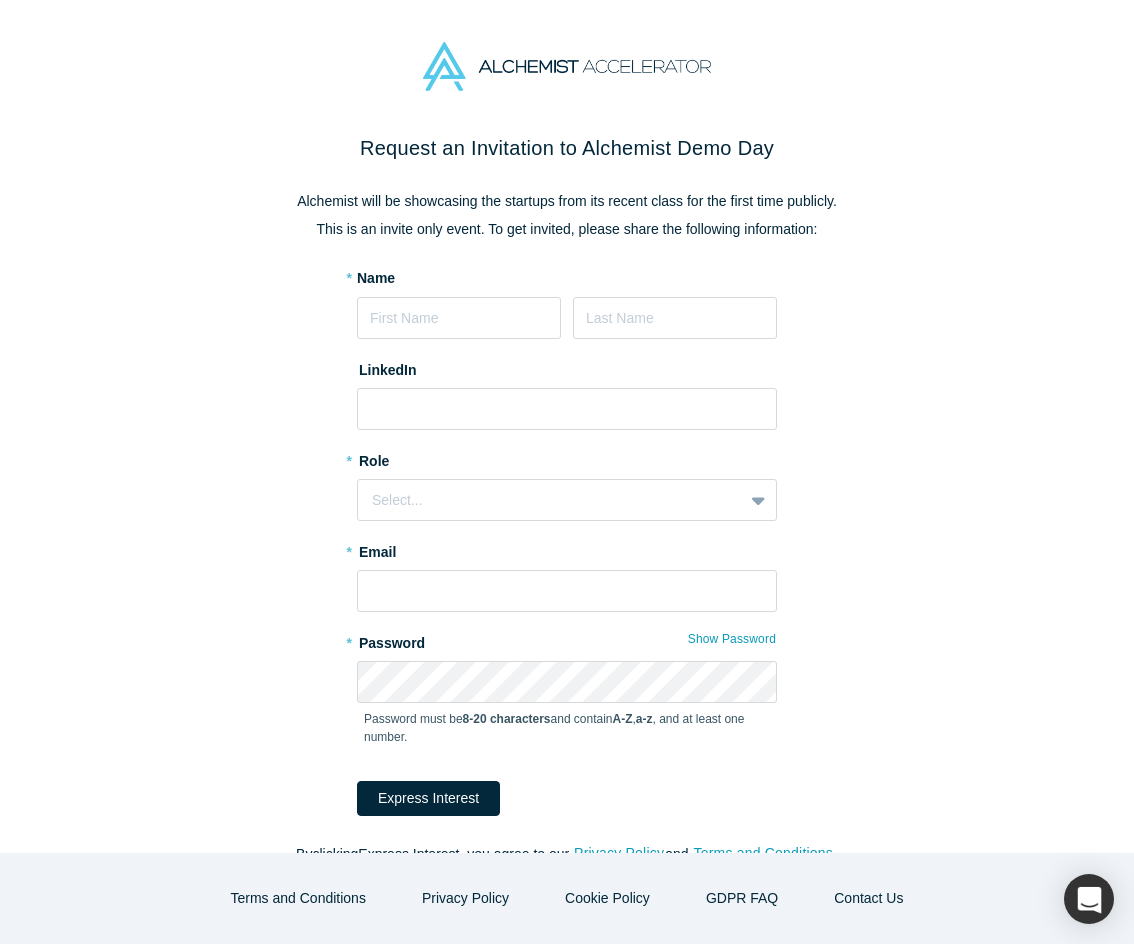 scroll, scrollTop: 0, scrollLeft: 0, axis: both 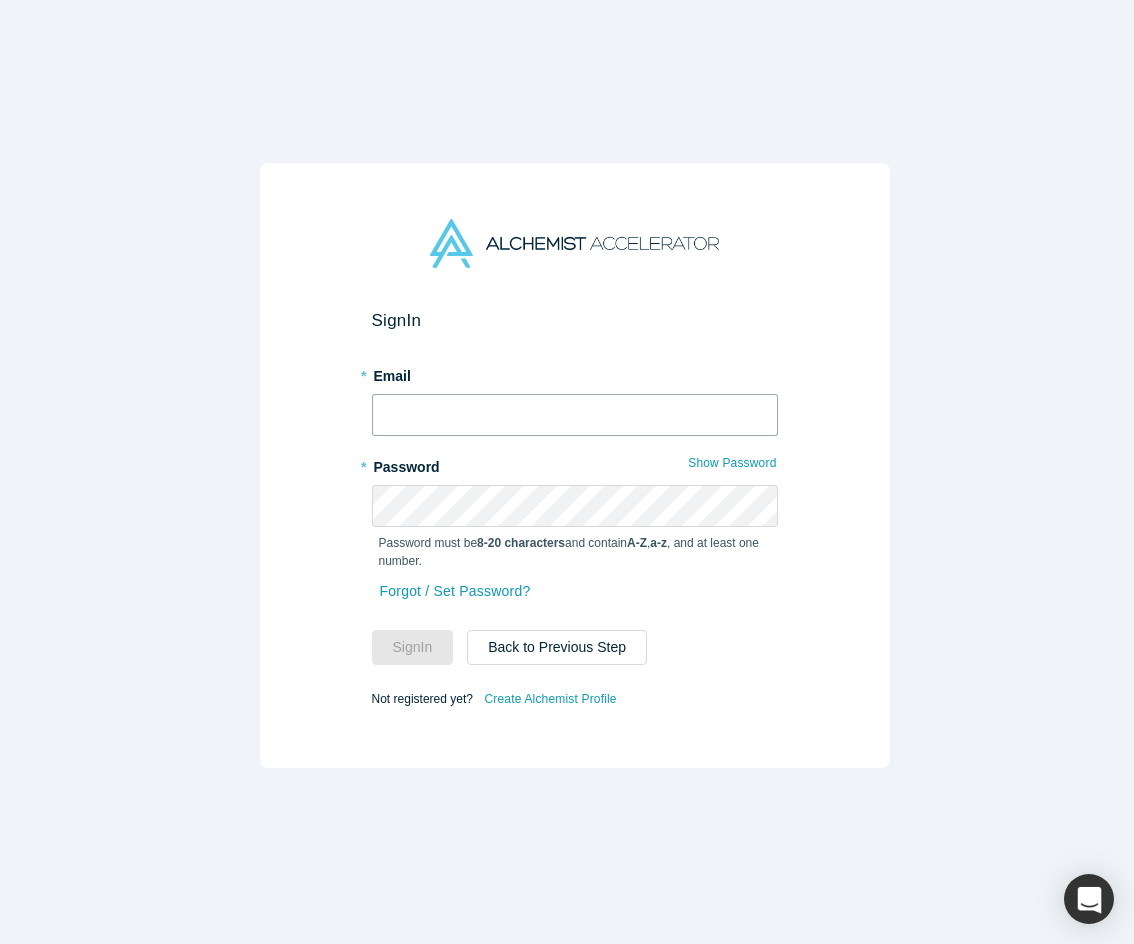 type on "[EMAIL]" 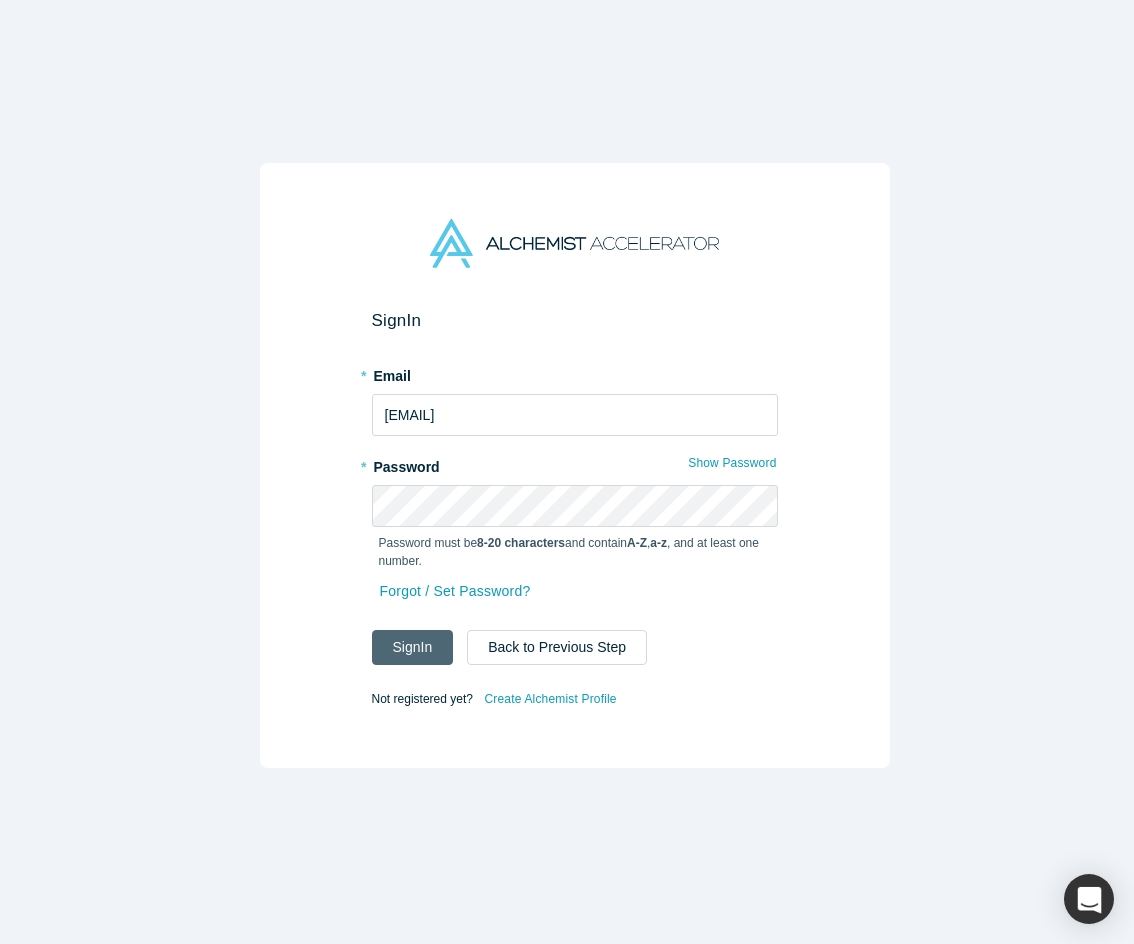 click on "Sign  In" at bounding box center [413, 647] 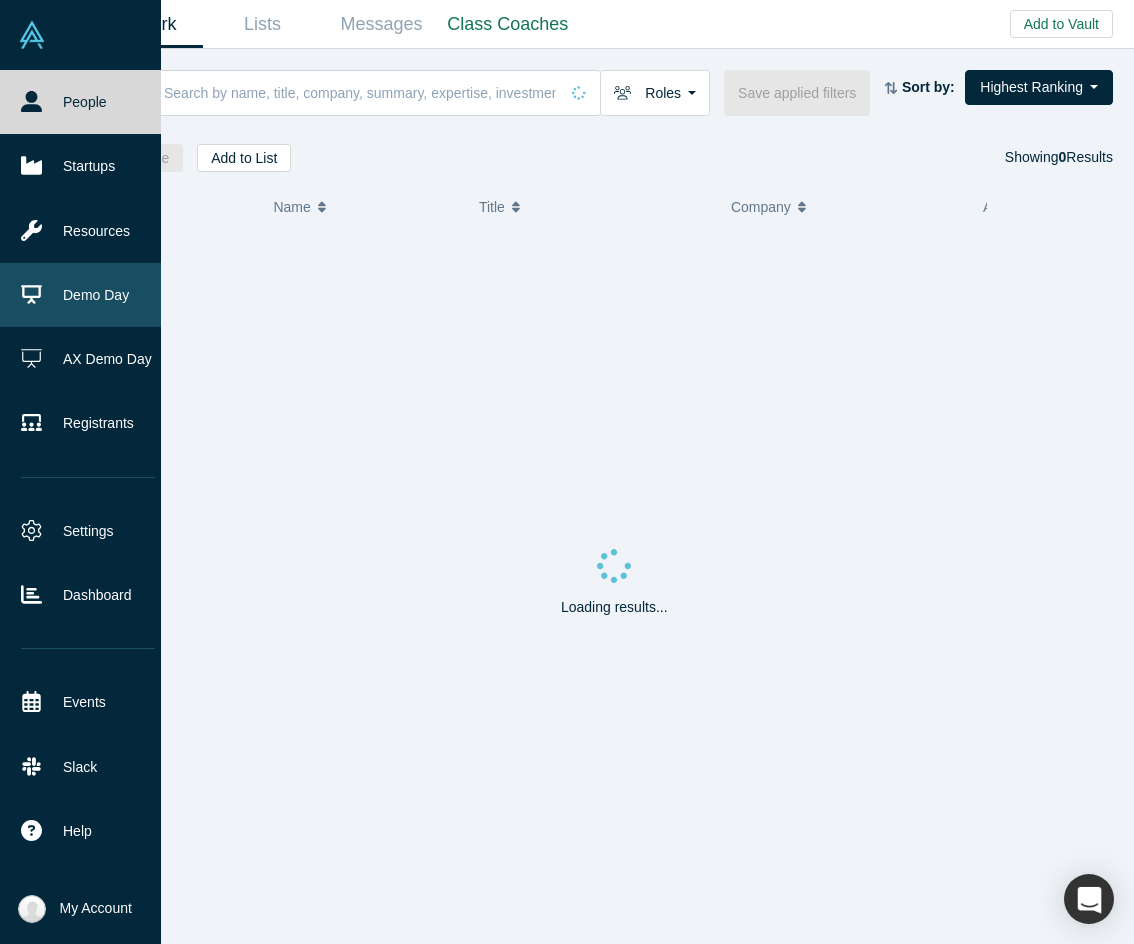 click on "Demo Day" at bounding box center [88, 295] 